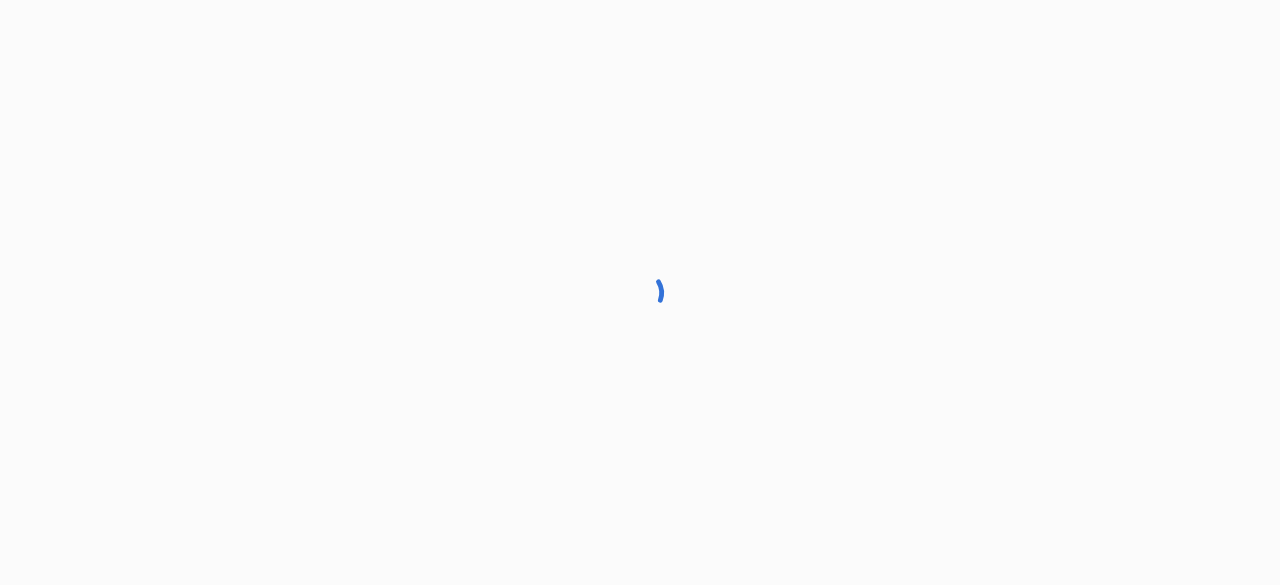 scroll, scrollTop: 0, scrollLeft: 0, axis: both 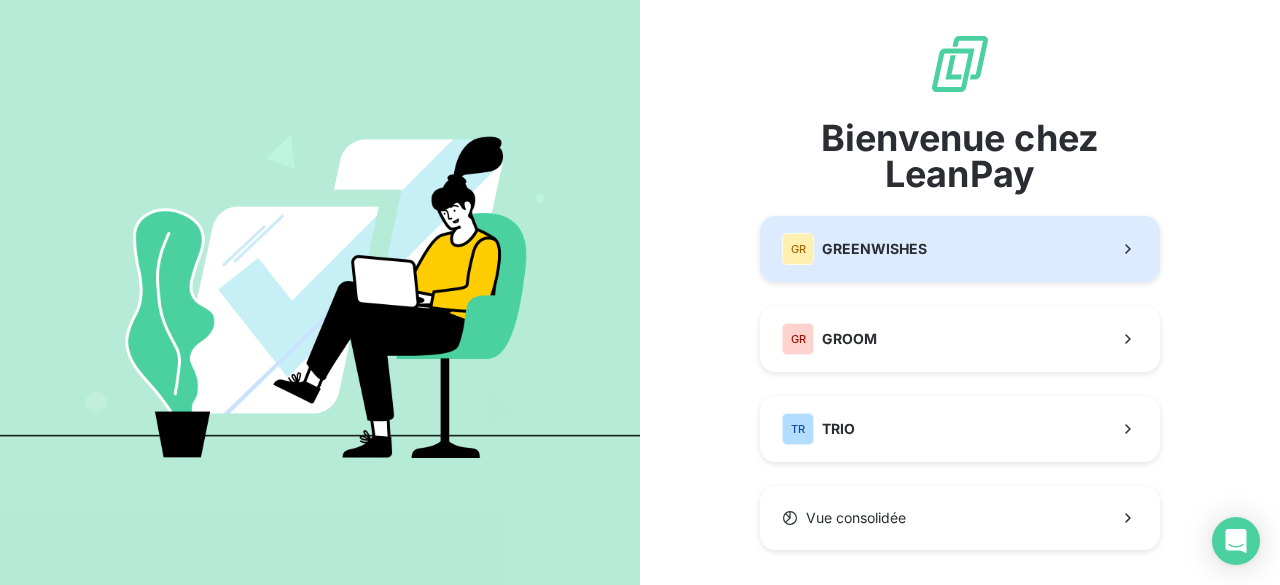 click on "GREENWISHES" at bounding box center (874, 249) 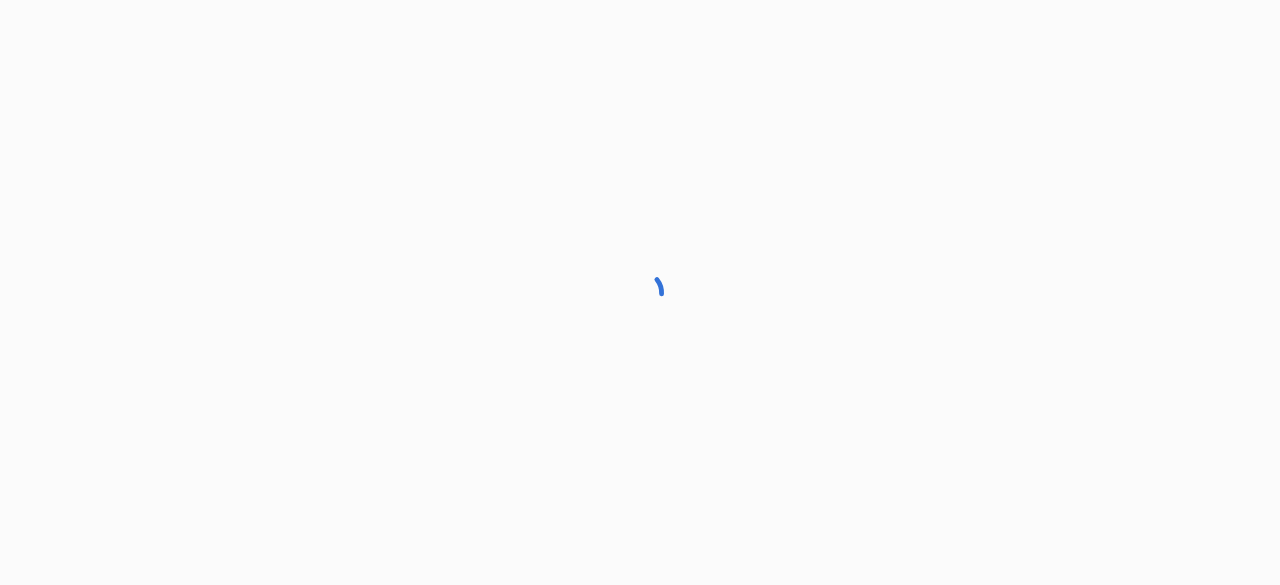 scroll, scrollTop: 0, scrollLeft: 0, axis: both 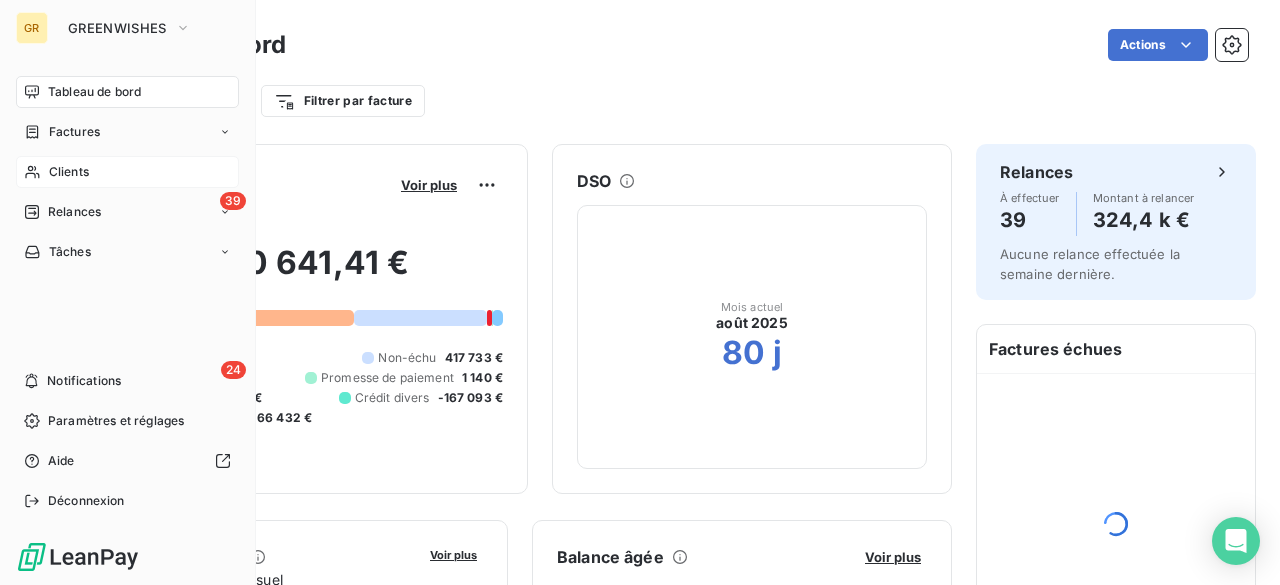 click on "Clients" at bounding box center [127, 172] 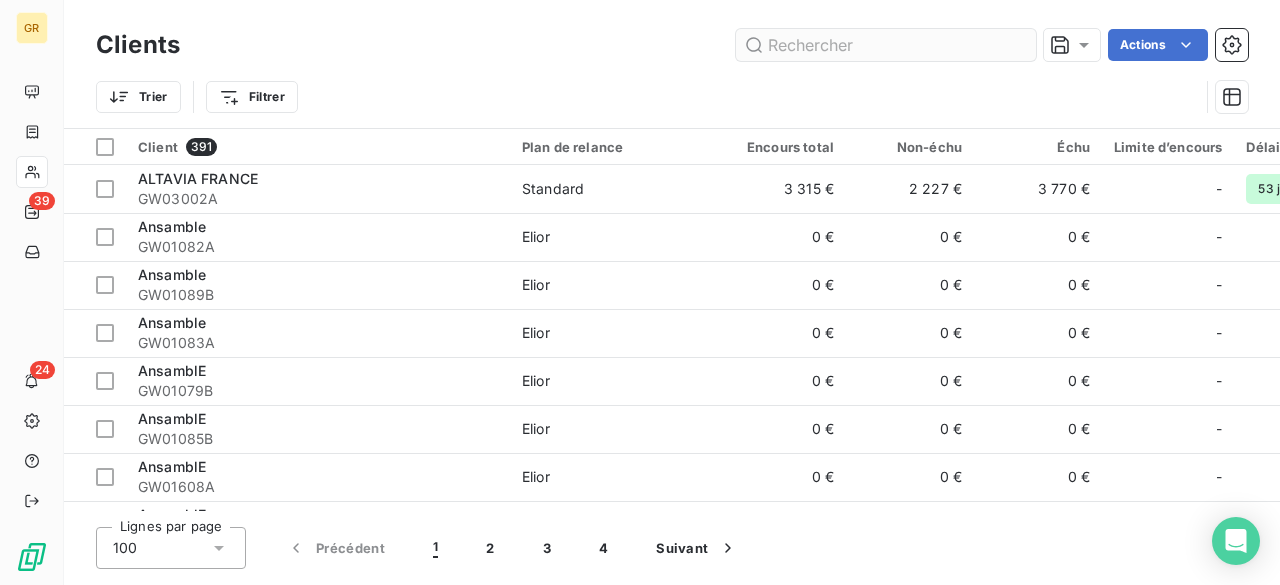 click at bounding box center (886, 45) 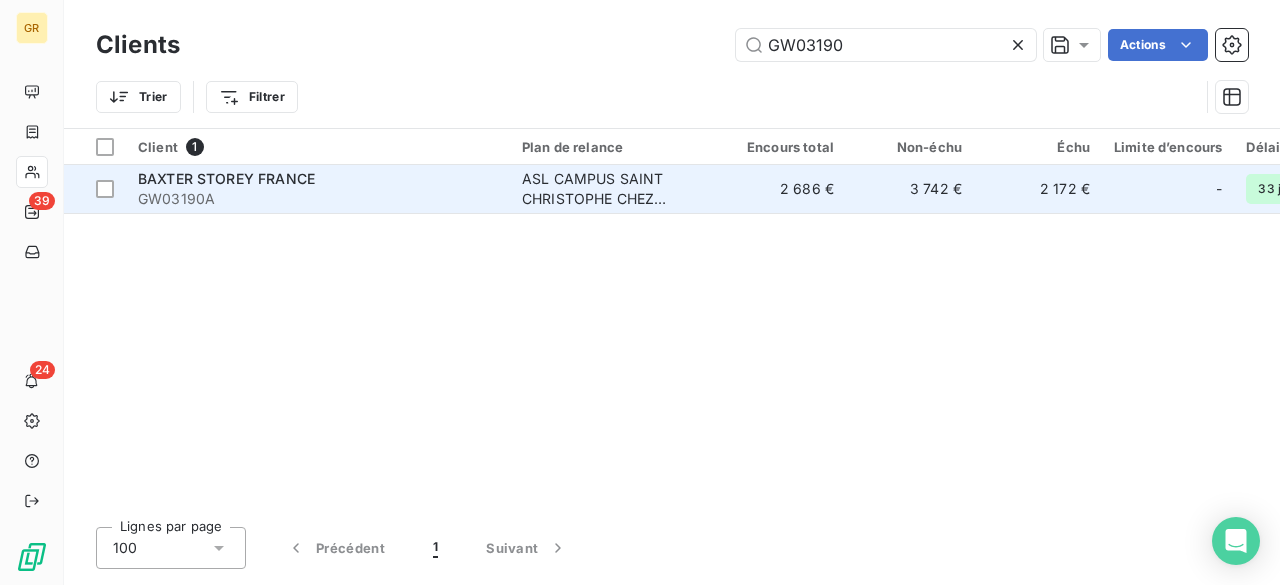 type on "GW03190" 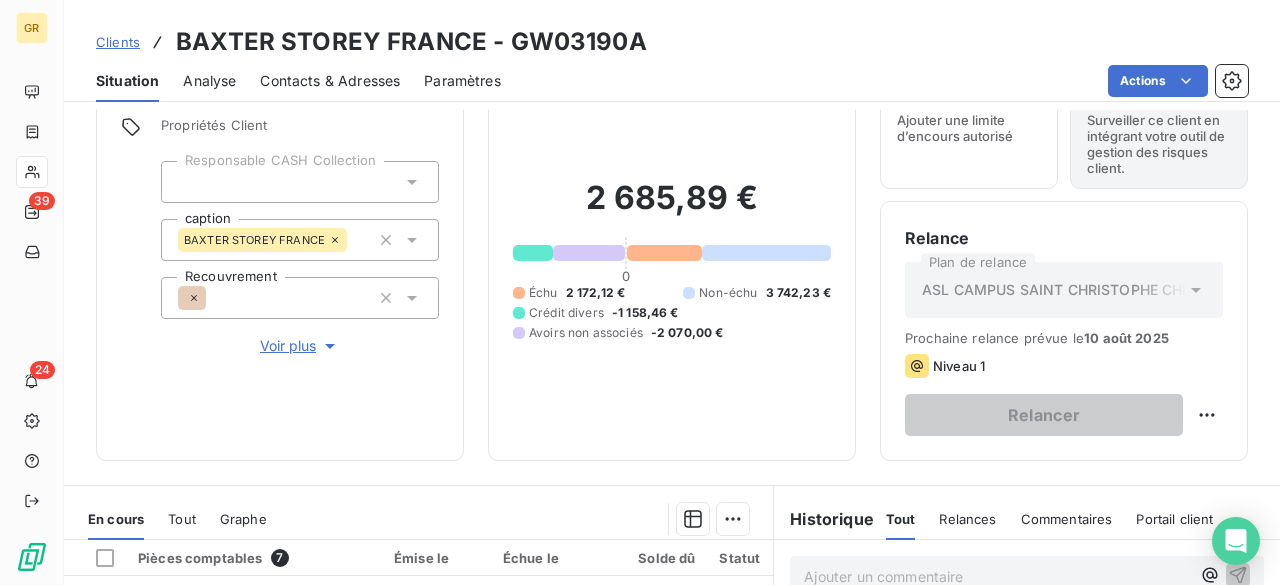 scroll, scrollTop: 300, scrollLeft: 0, axis: vertical 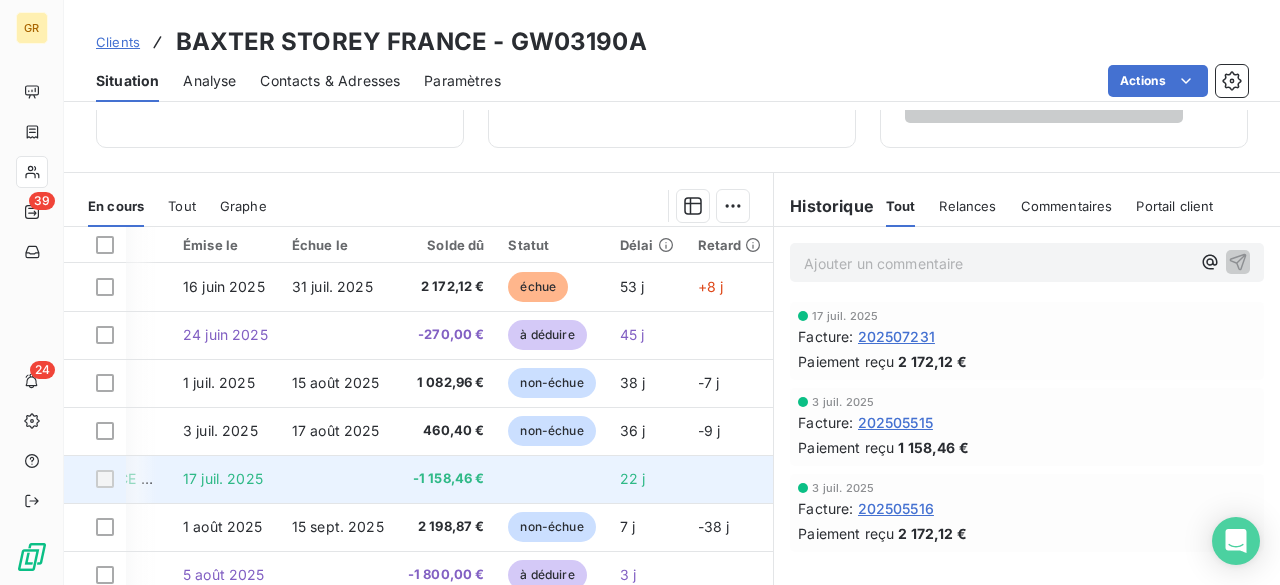 click on "17 juil. 2025" at bounding box center [225, 479] 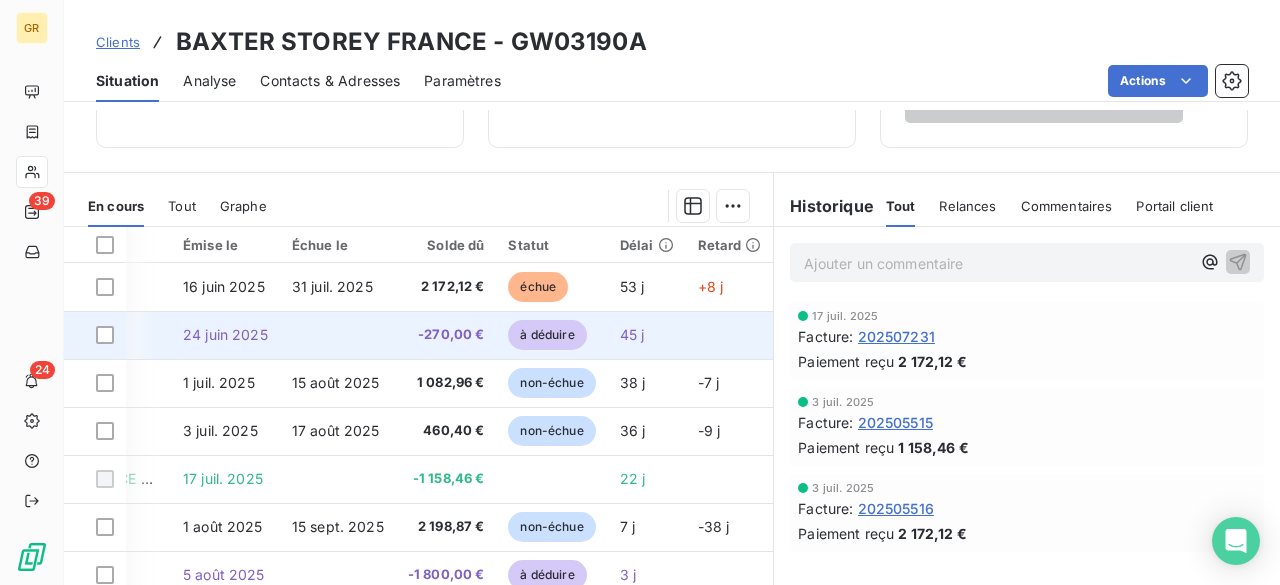 click at bounding box center (338, 335) 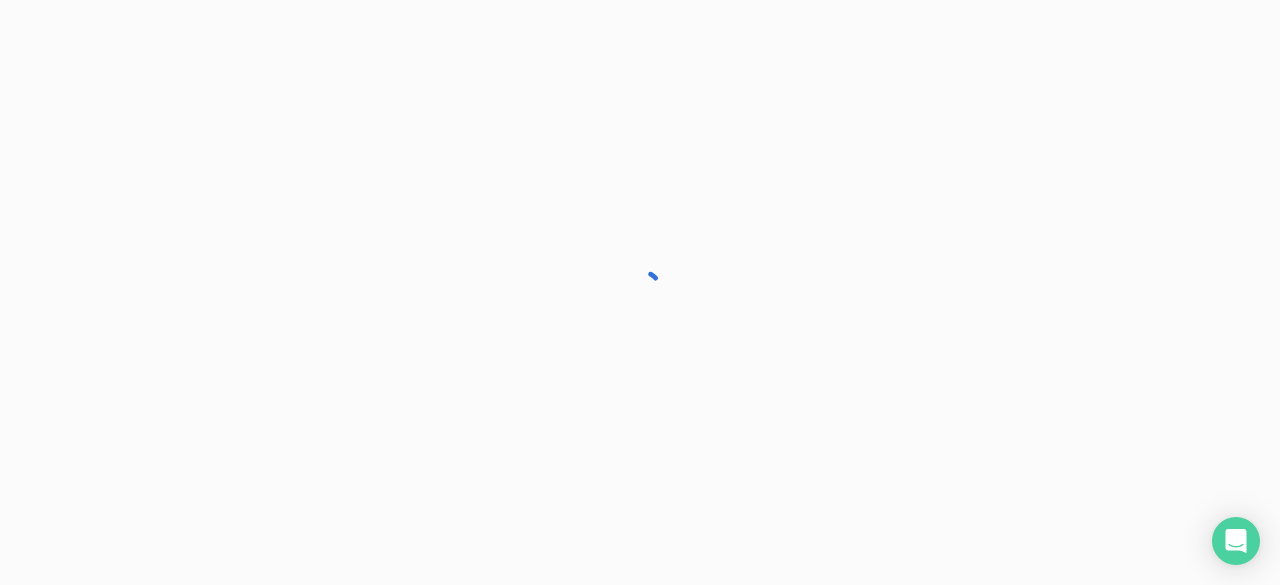 click at bounding box center [640, 292] 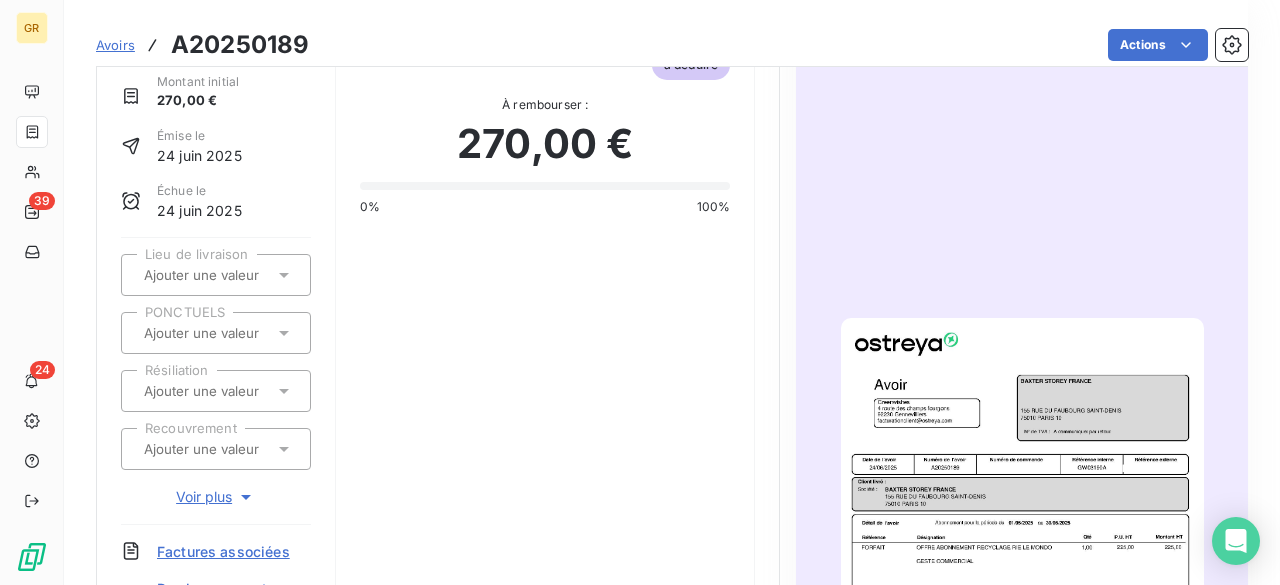 scroll, scrollTop: 102, scrollLeft: 0, axis: vertical 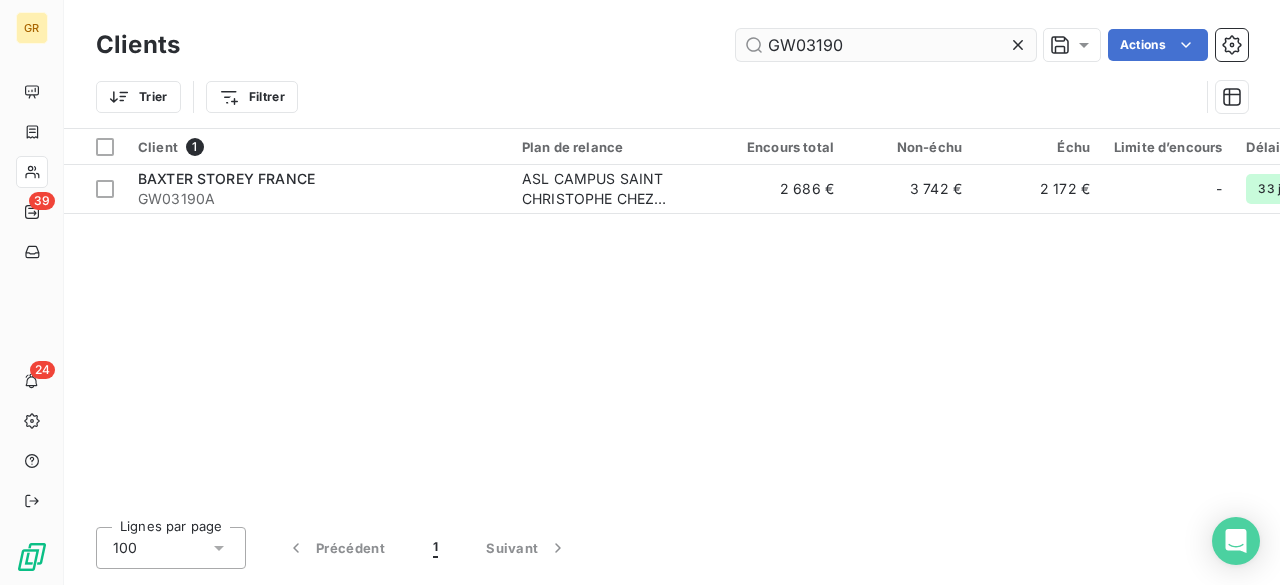 drag, startPoint x: 1017, startPoint y: 40, endPoint x: 896, endPoint y: 36, distance: 121.0661 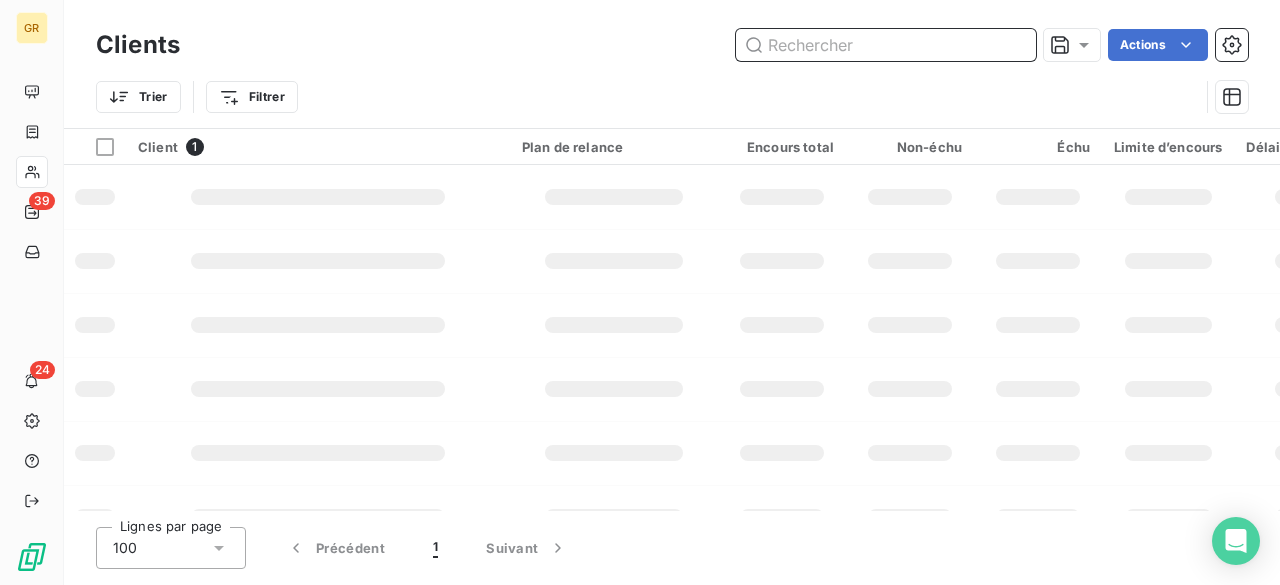click at bounding box center [886, 45] 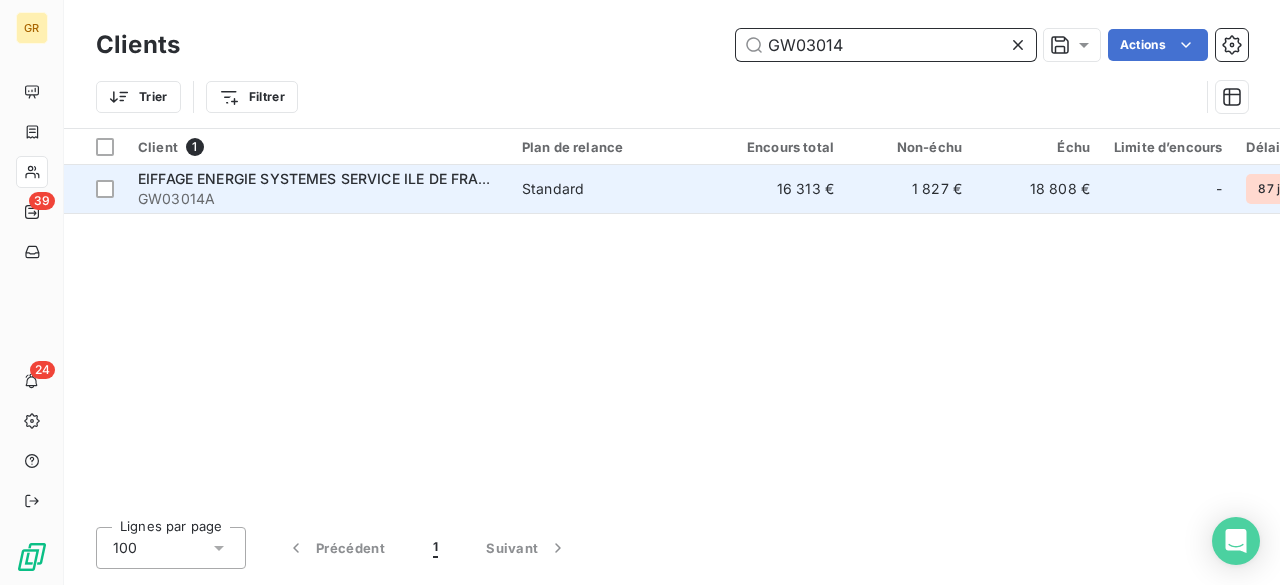 type on "GW03014" 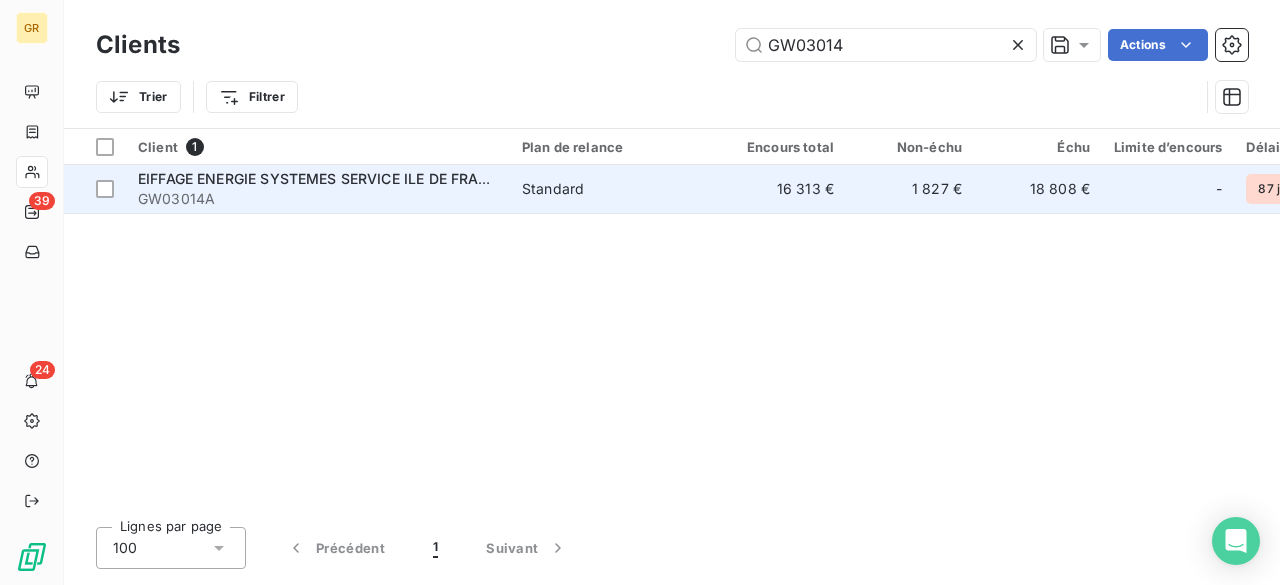 click on "EIFFAGE ENERGIE SYSTEMES SERVICE ILE DE FRANCE" at bounding box center (323, 178) 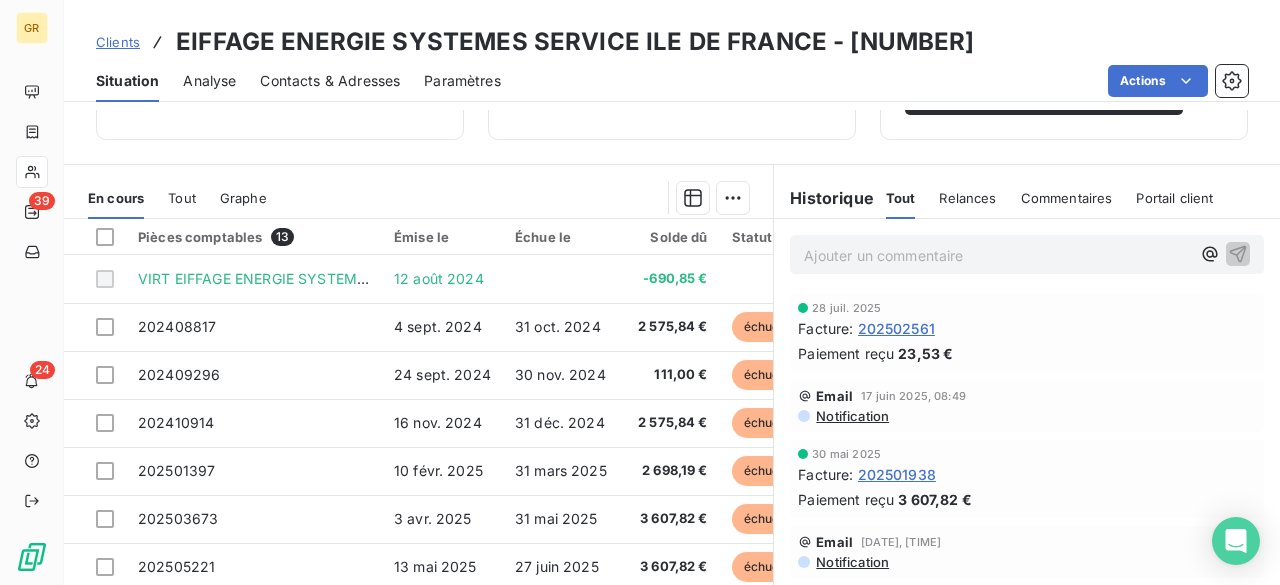 scroll, scrollTop: 485, scrollLeft: 0, axis: vertical 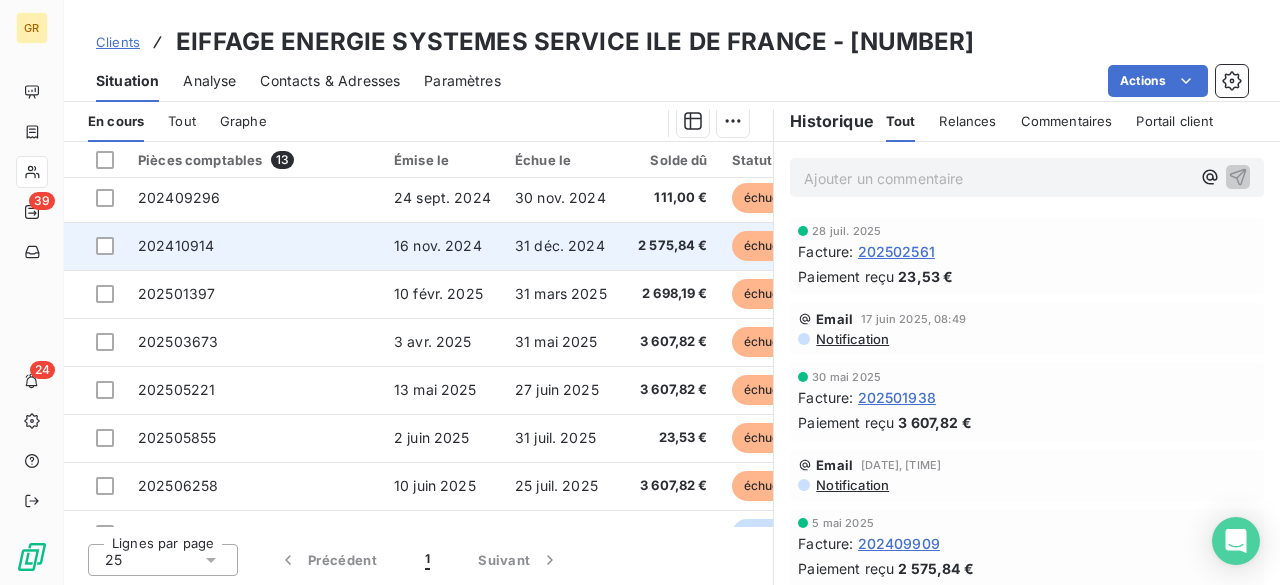 click on "16 nov. 2024" at bounding box center (442, 246) 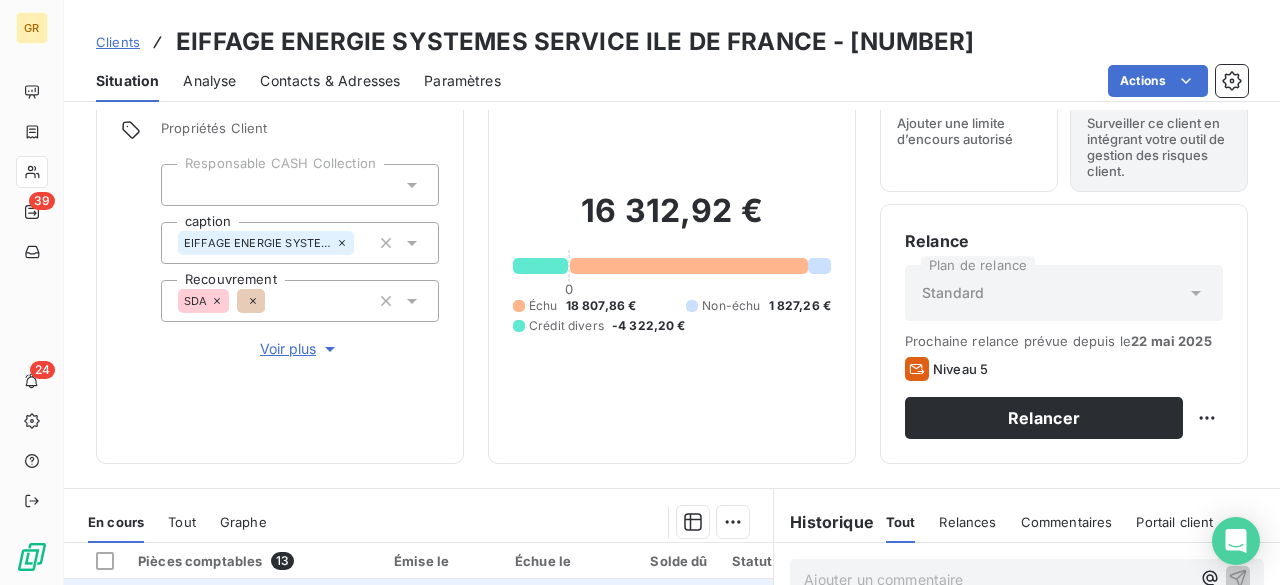 scroll, scrollTop: 300, scrollLeft: 0, axis: vertical 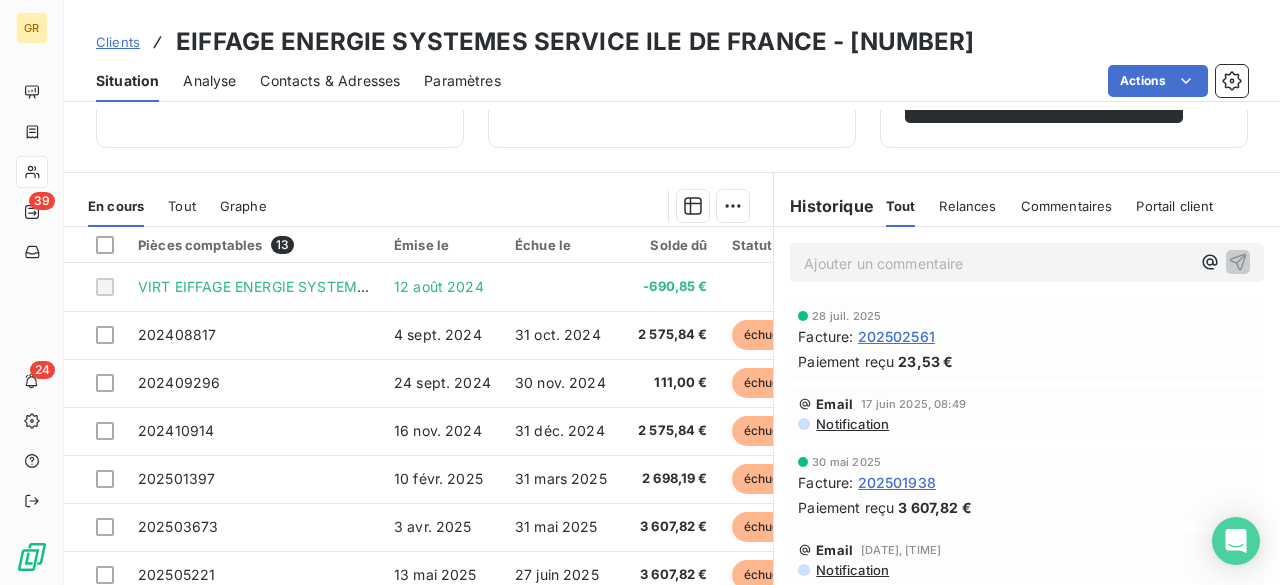 click on "Tout" at bounding box center (182, 206) 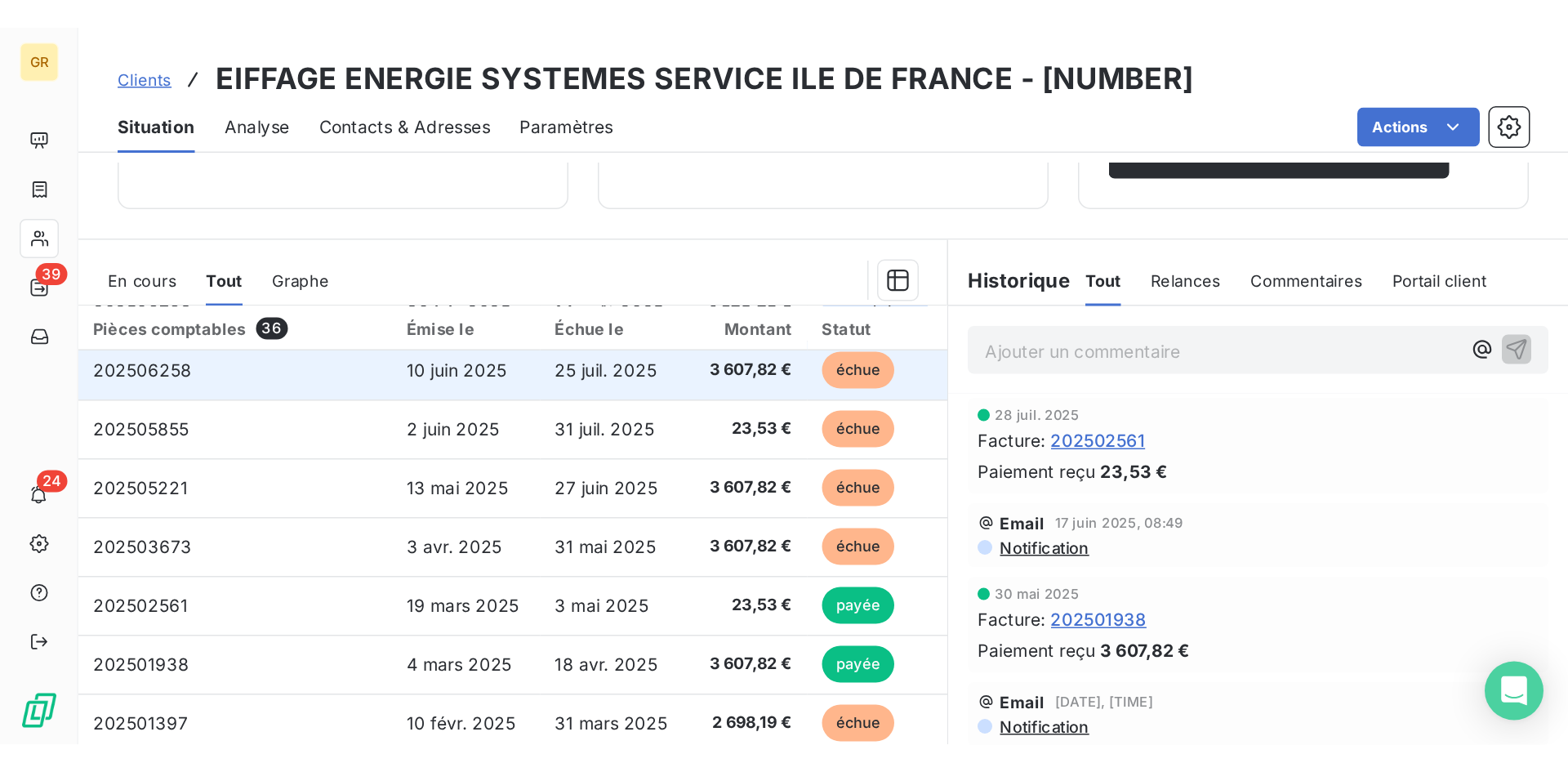scroll, scrollTop: 245, scrollLeft: 0, axis: vertical 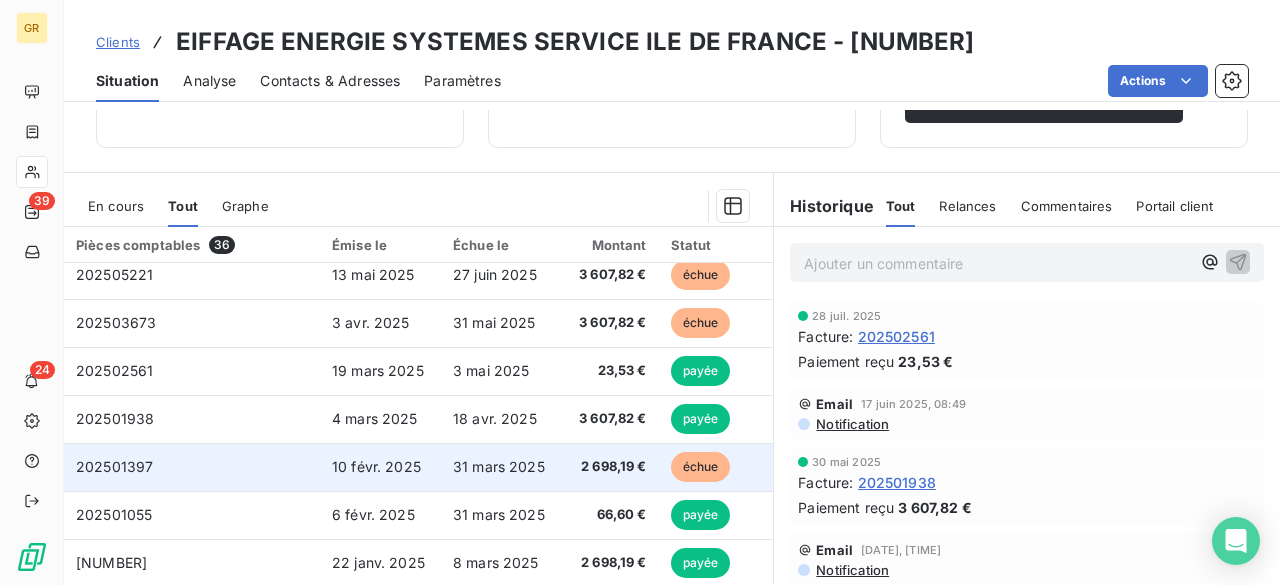 click on "202501397" at bounding box center (192, 467) 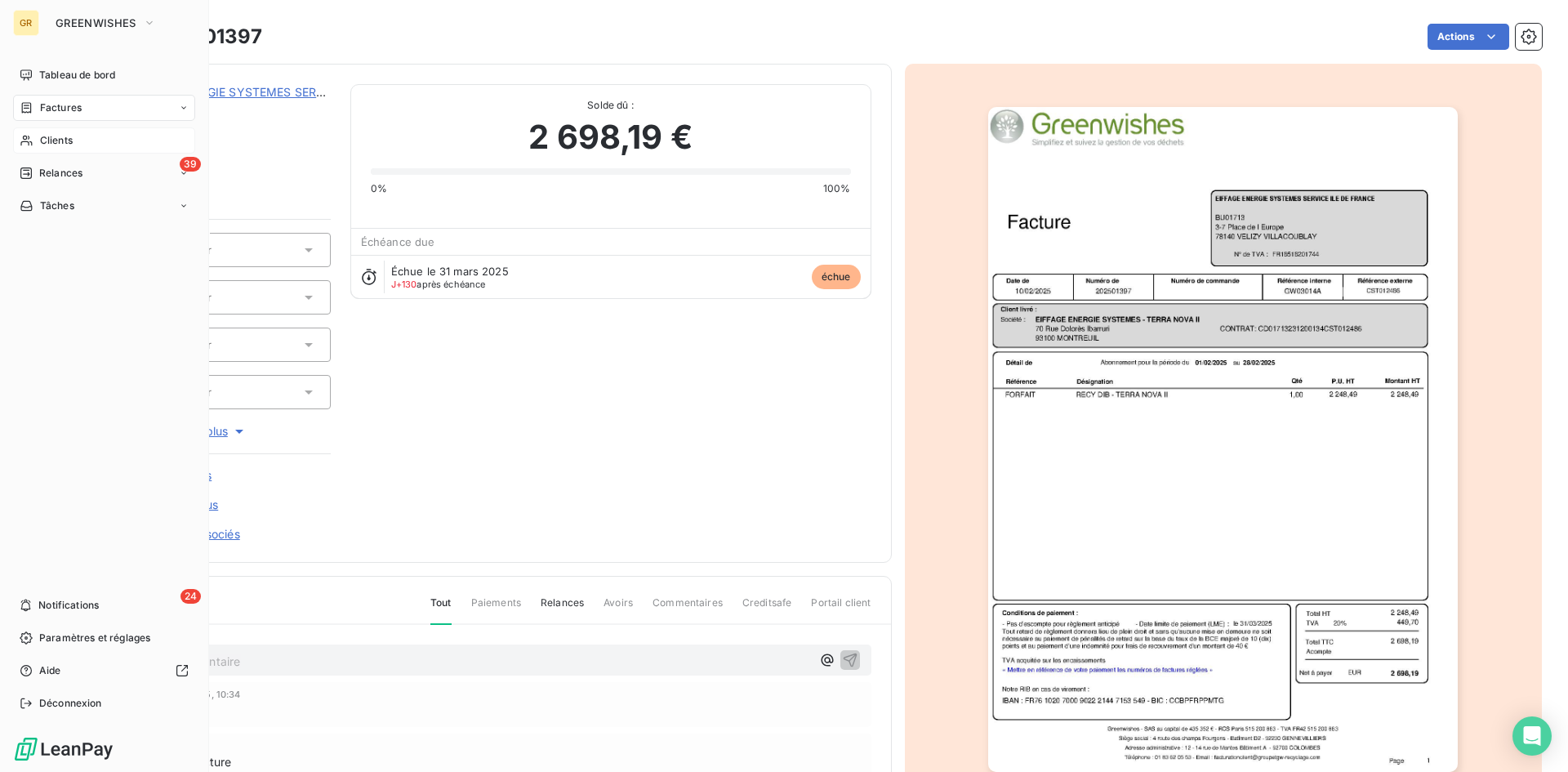 click on "Clients" at bounding box center (56, 141) 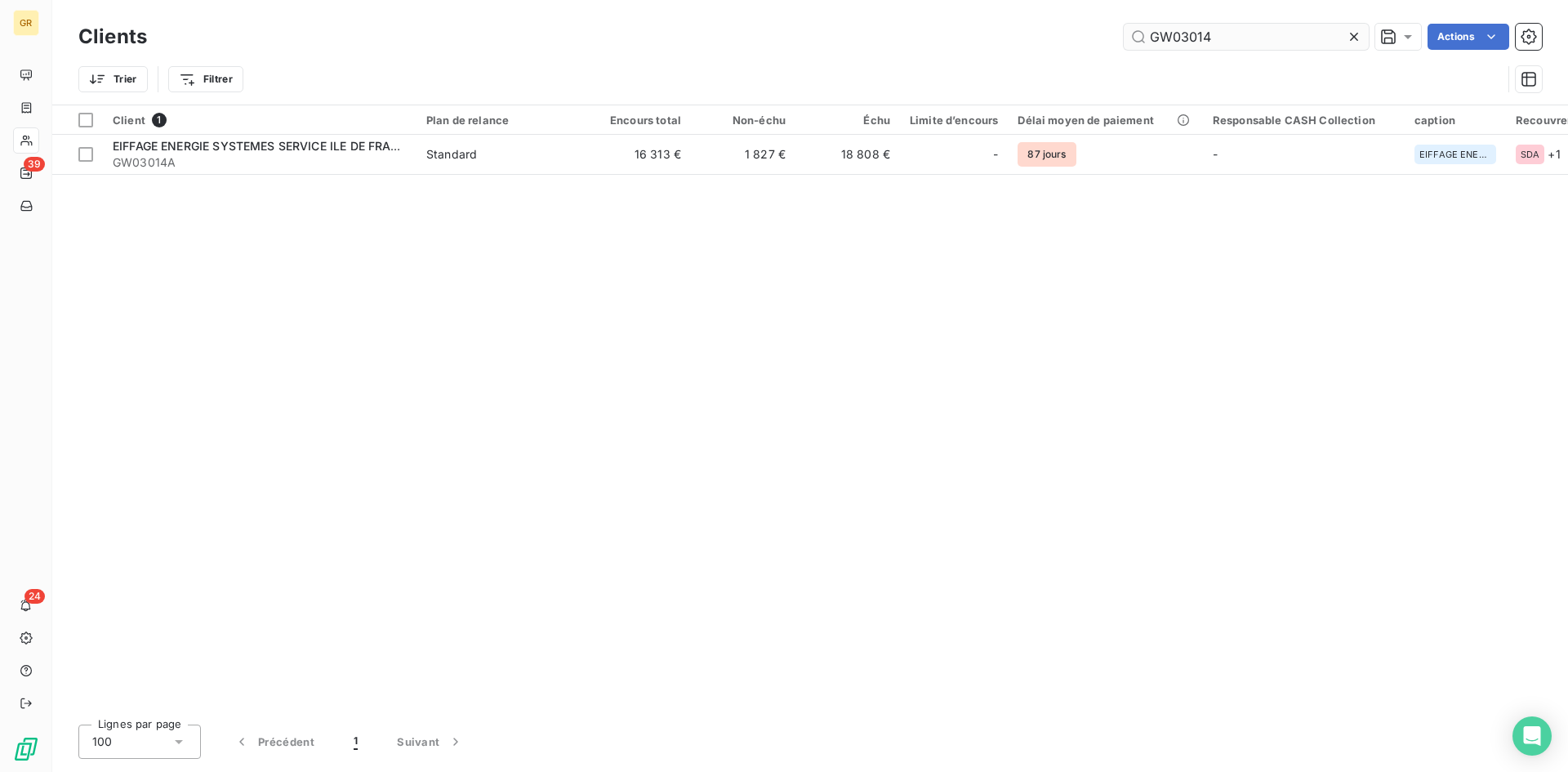 click on "GW03014" at bounding box center [1246, 37] 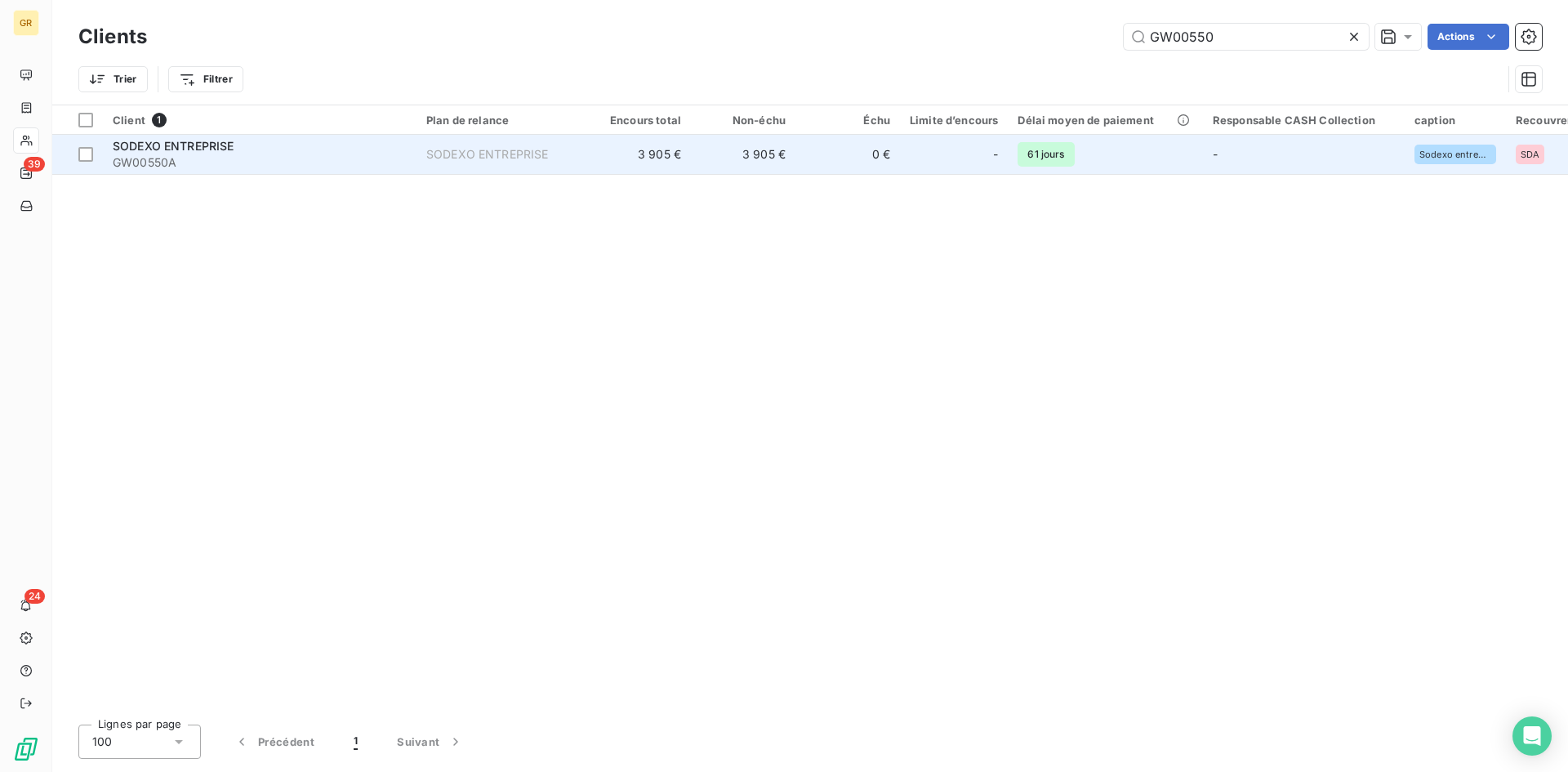 type on "GW00550" 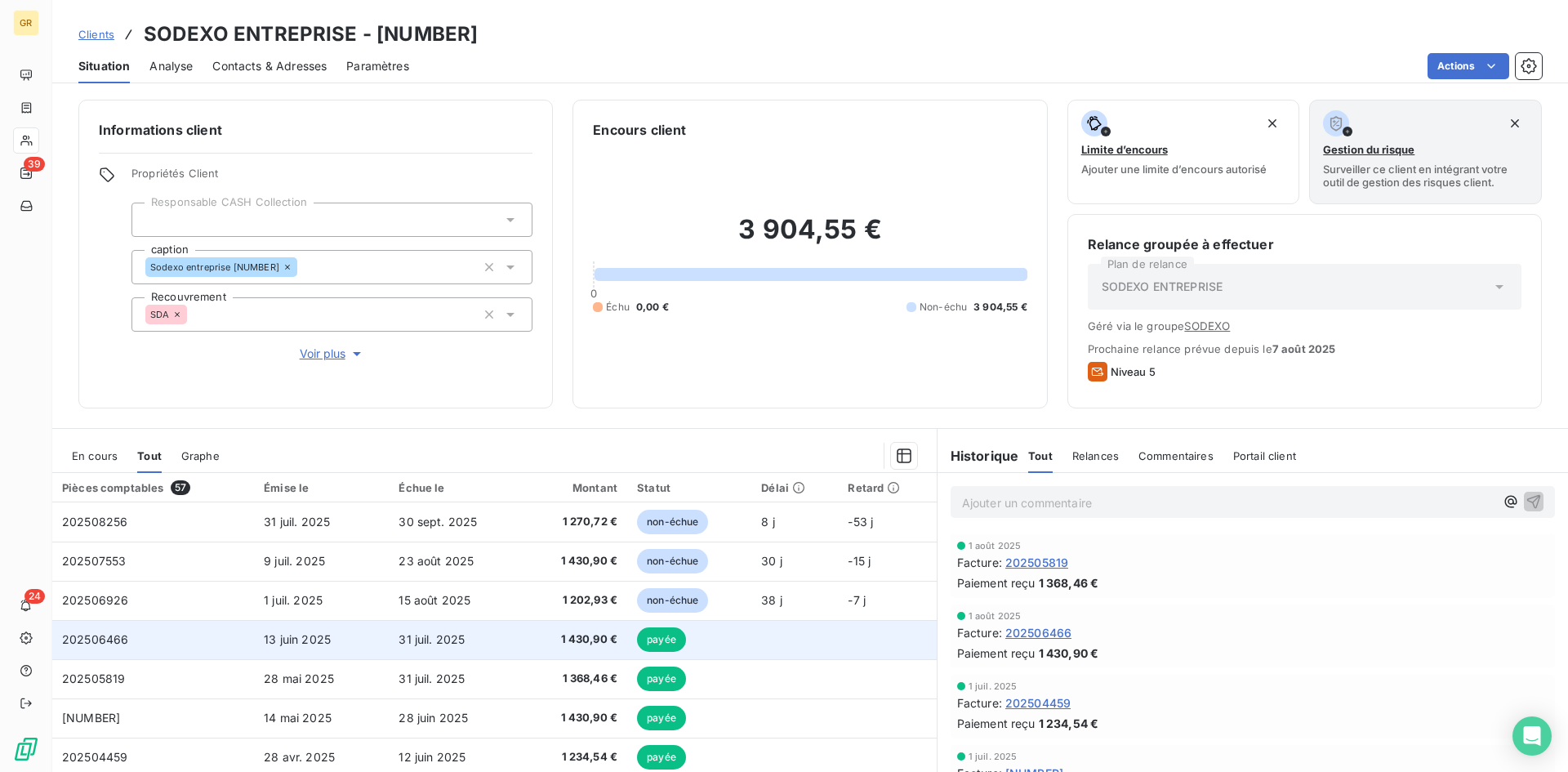 click on "31 juil. 2025" at bounding box center [456, 640] 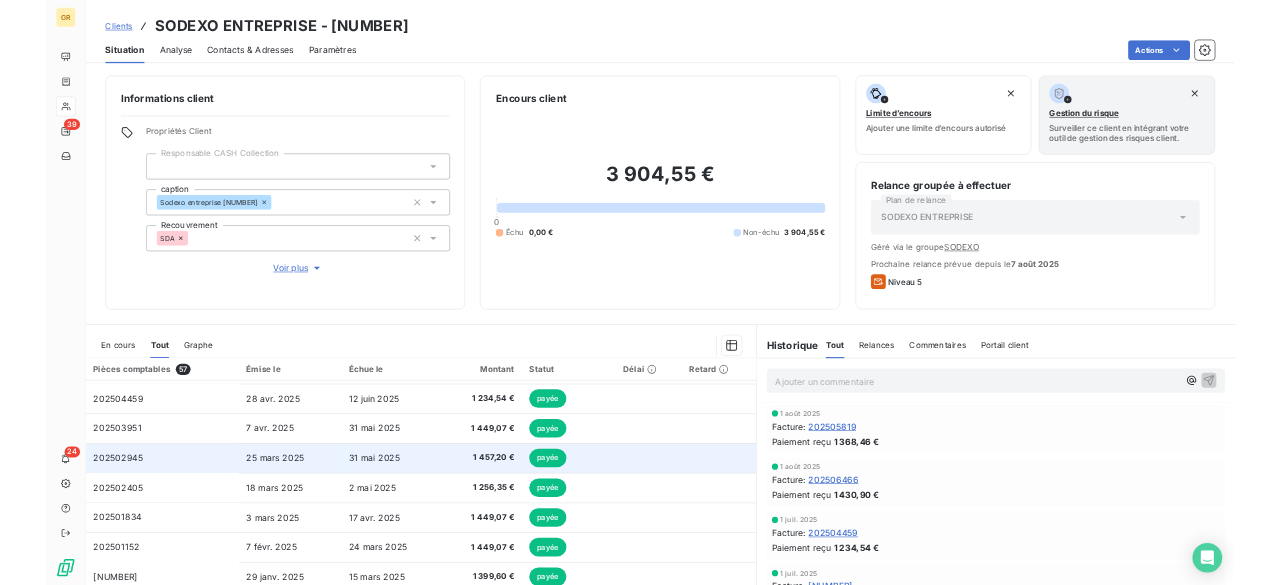 scroll, scrollTop: 300, scrollLeft: 0, axis: vertical 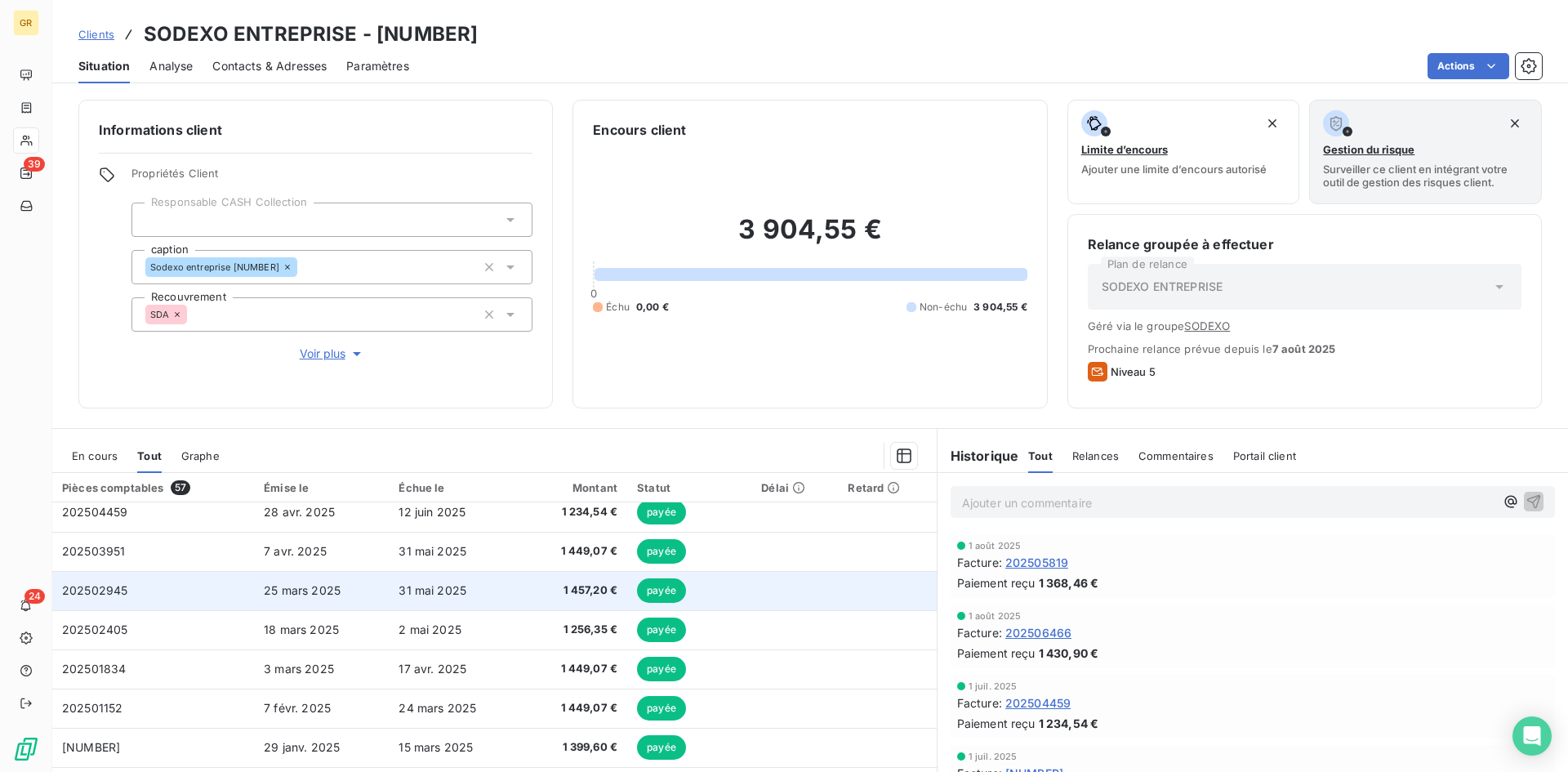 click on "1 457,20 €" at bounding box center (575, 591) 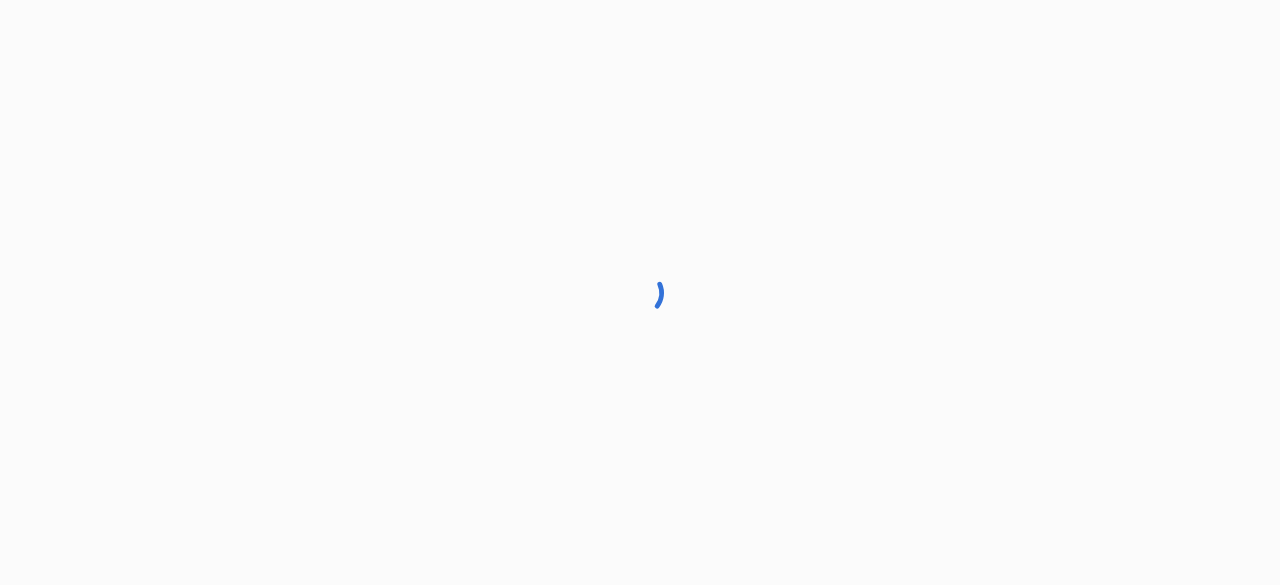 scroll, scrollTop: 0, scrollLeft: 0, axis: both 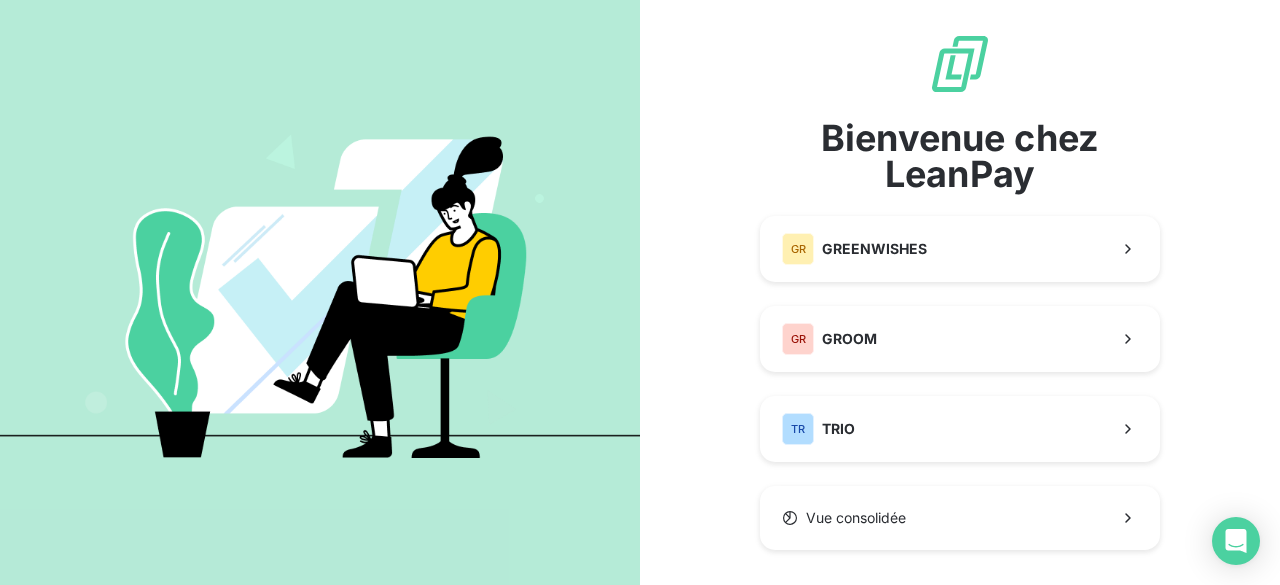 click on "Bienvenue chez LeanPay GR GREENWISHES GR GROOM TR TRIO Vue consolidée" at bounding box center [960, 291] 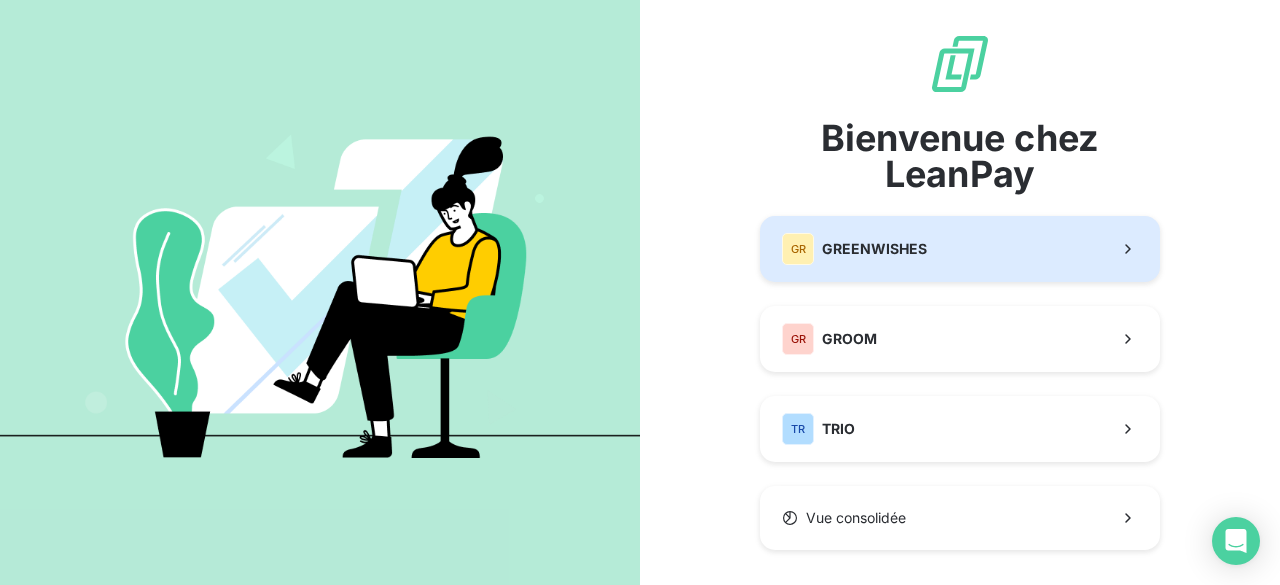 click on "GR GREENWISHES" at bounding box center (854, 249) 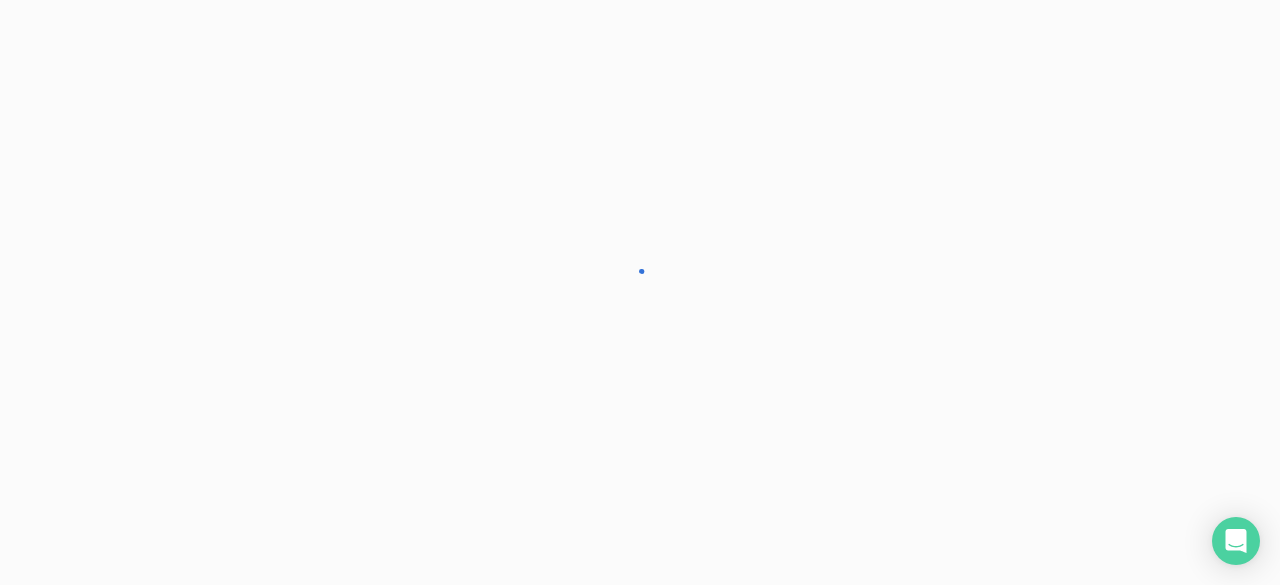 scroll, scrollTop: 0, scrollLeft: 0, axis: both 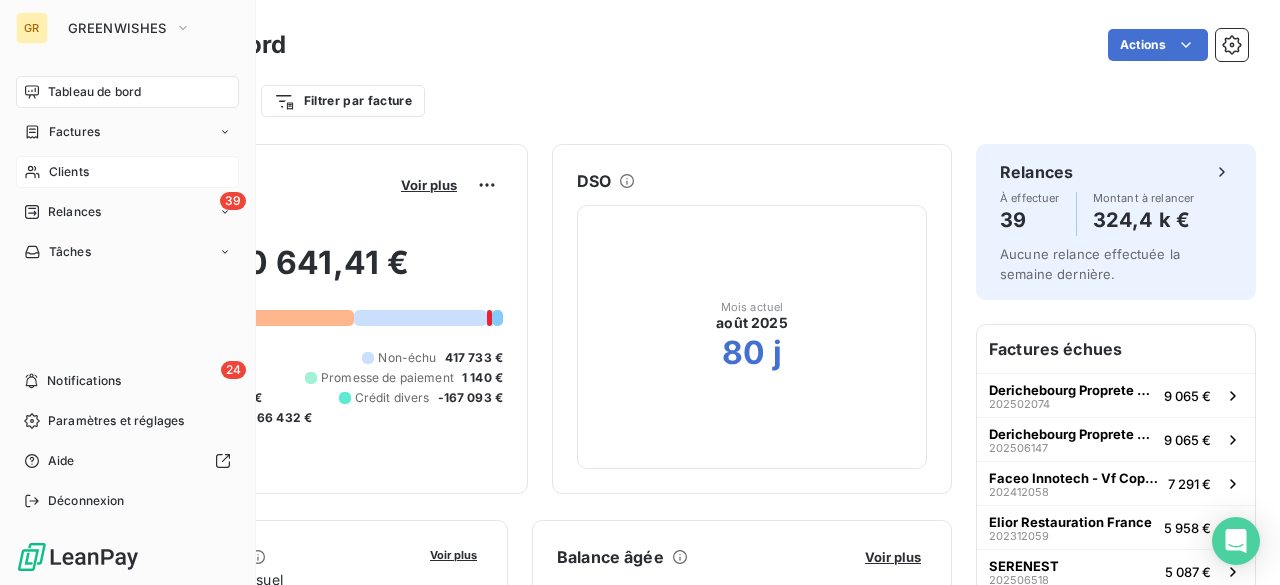 click on "Clients" at bounding box center (69, 172) 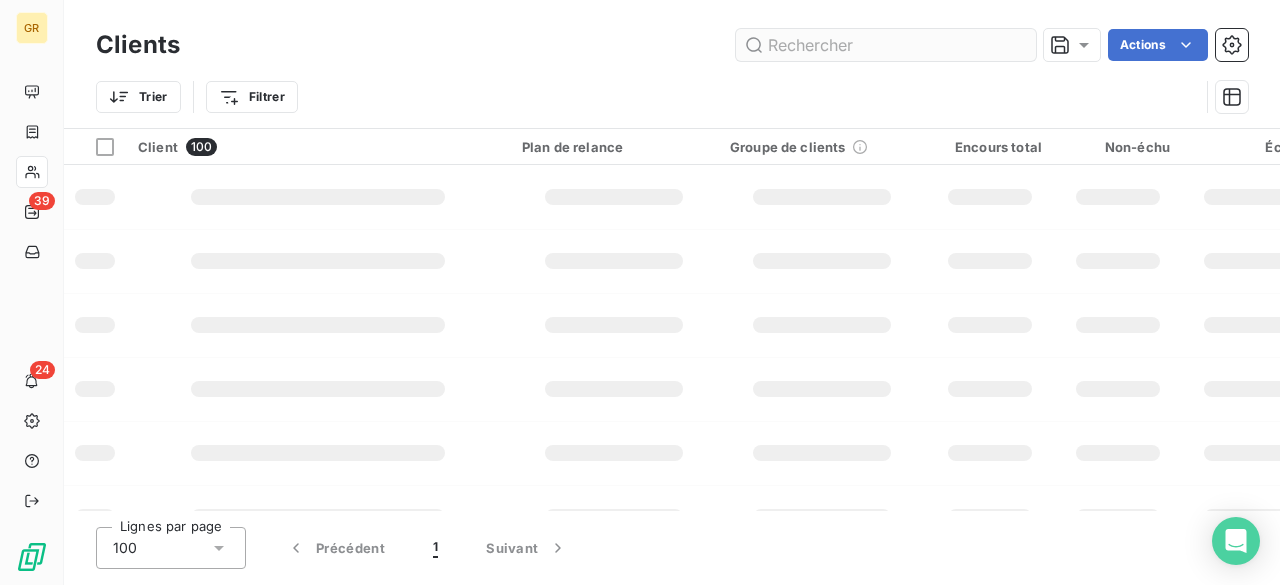 click at bounding box center (886, 45) 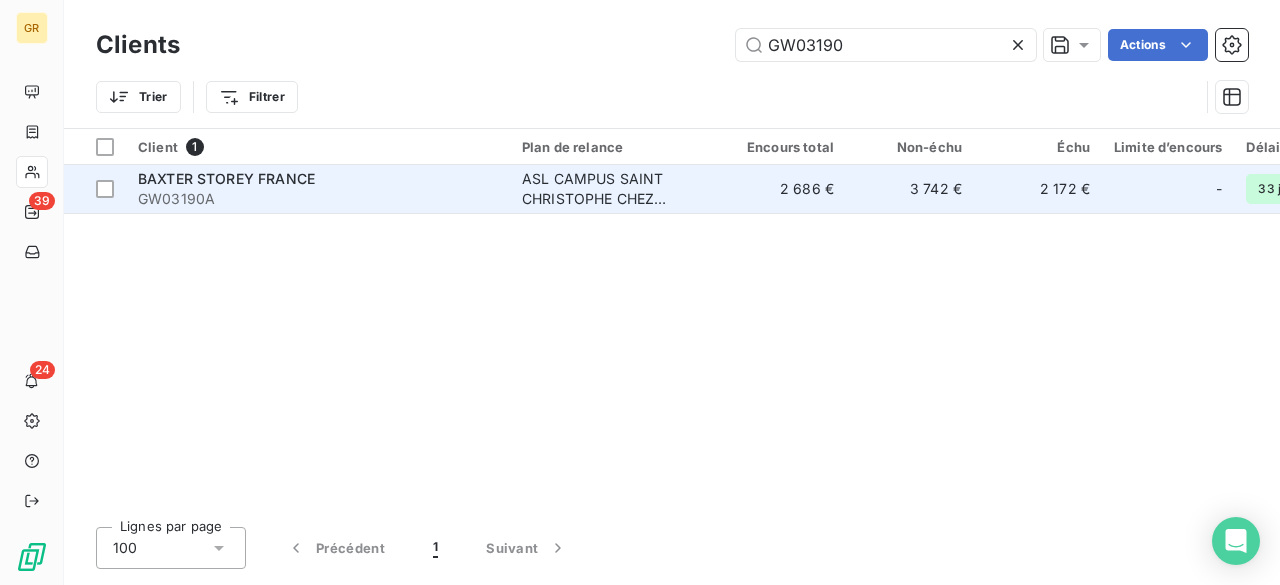 type on "GW03190" 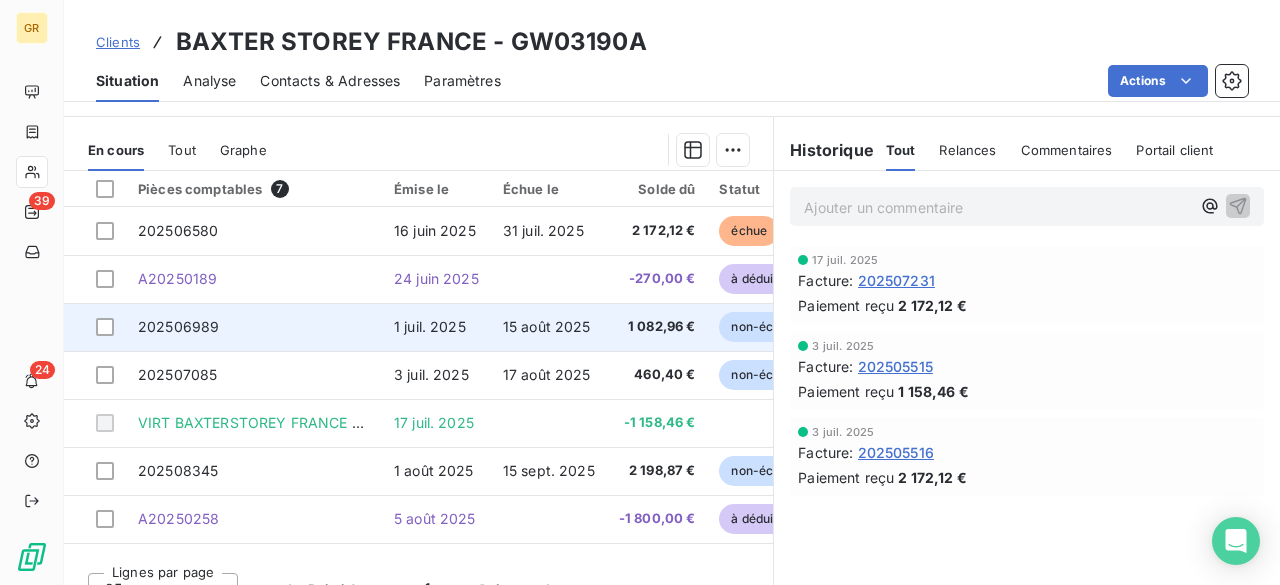 scroll, scrollTop: 485, scrollLeft: 0, axis: vertical 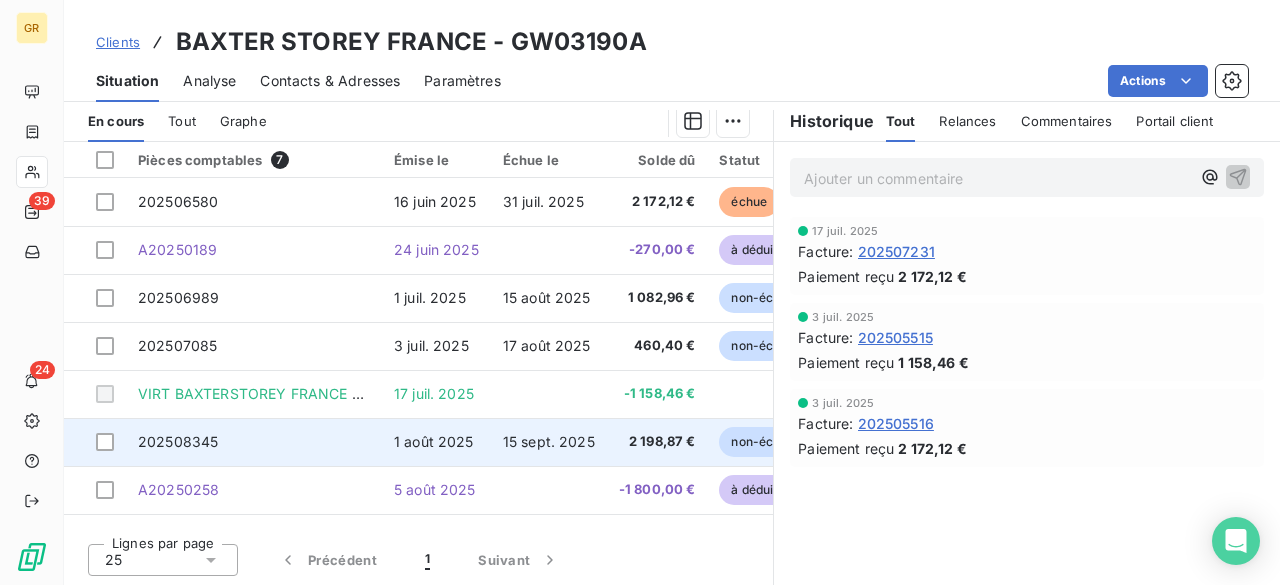 click on "1 août 2025" at bounding box center (434, 441) 